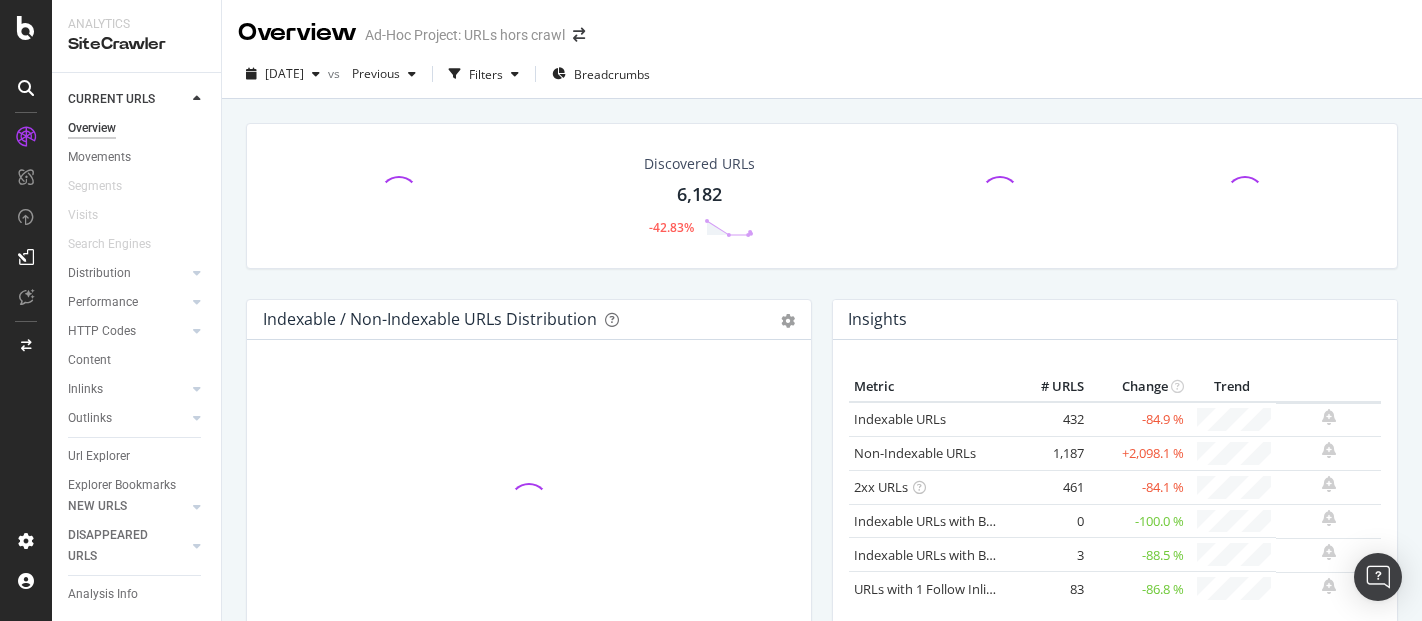 scroll, scrollTop: 0, scrollLeft: 0, axis: both 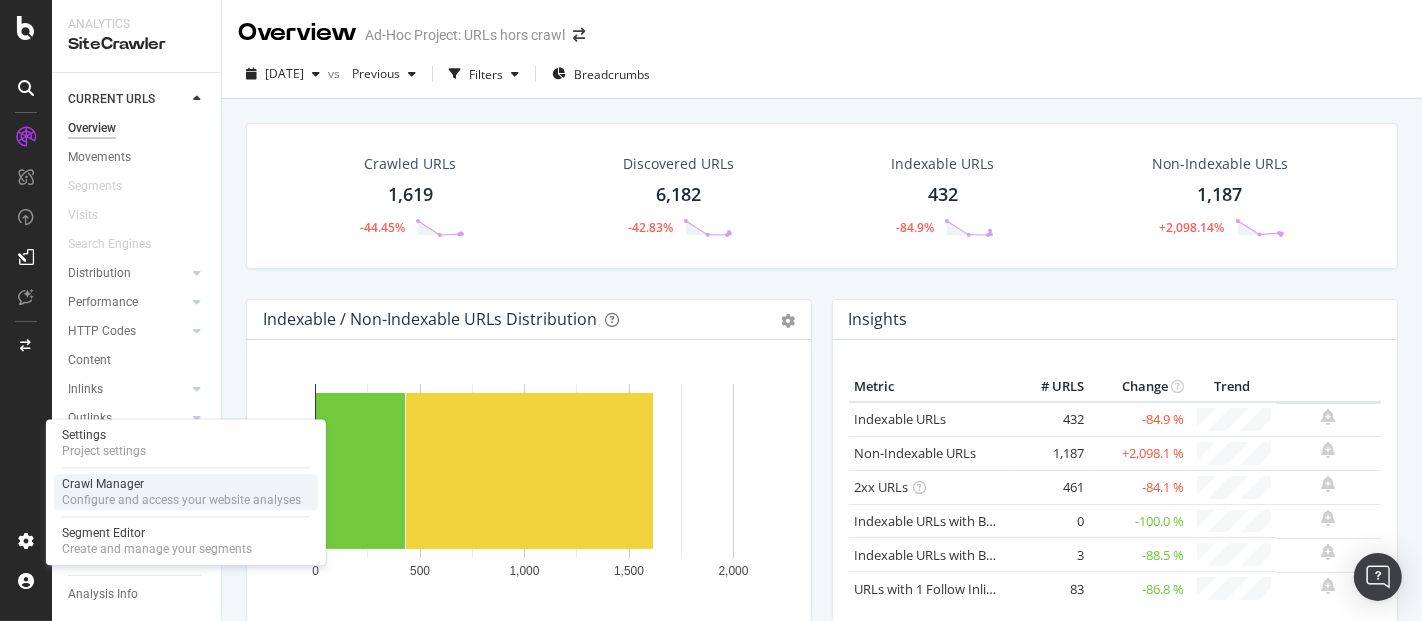 click on "Crawl Manager" at bounding box center (181, 484) 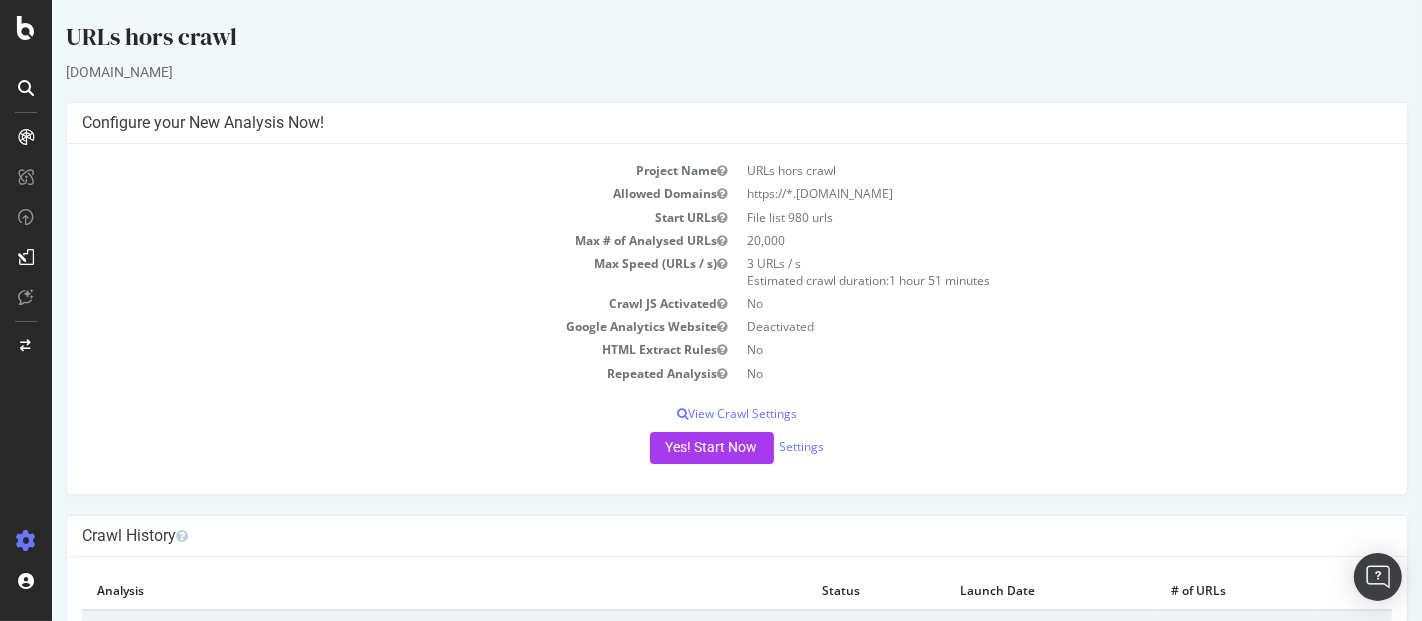 scroll, scrollTop: 0, scrollLeft: 0, axis: both 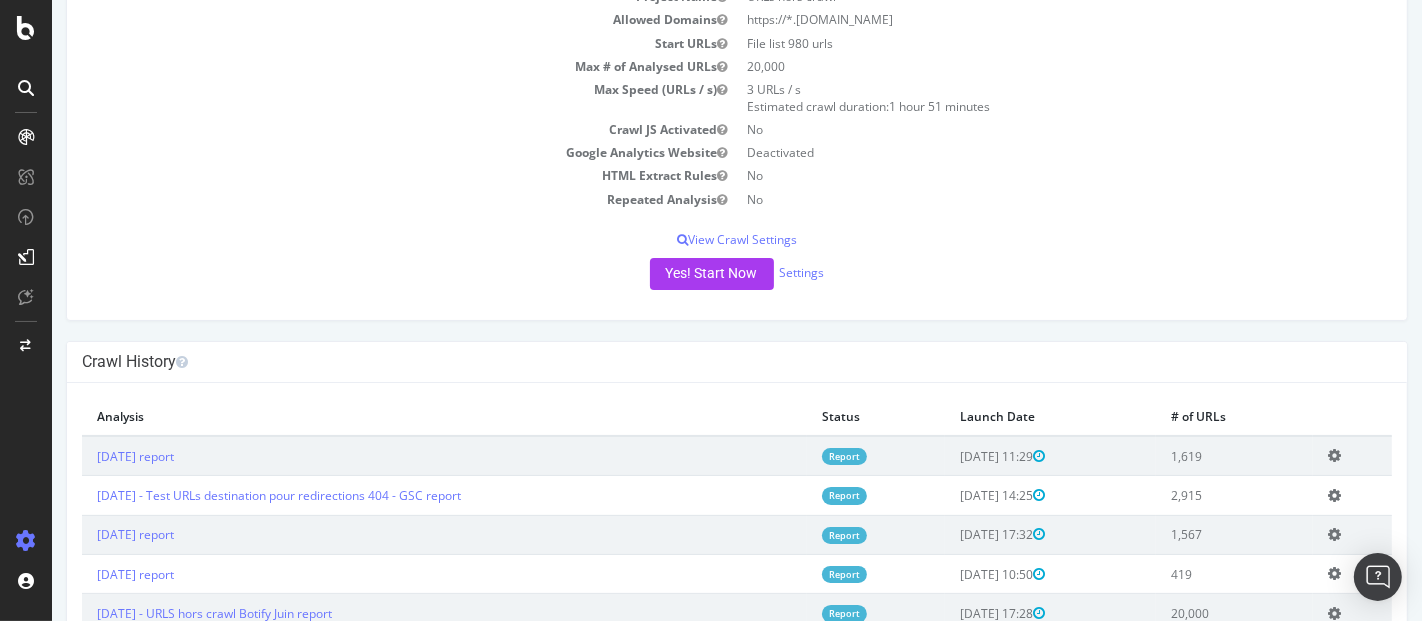 click at bounding box center [1333, 455] 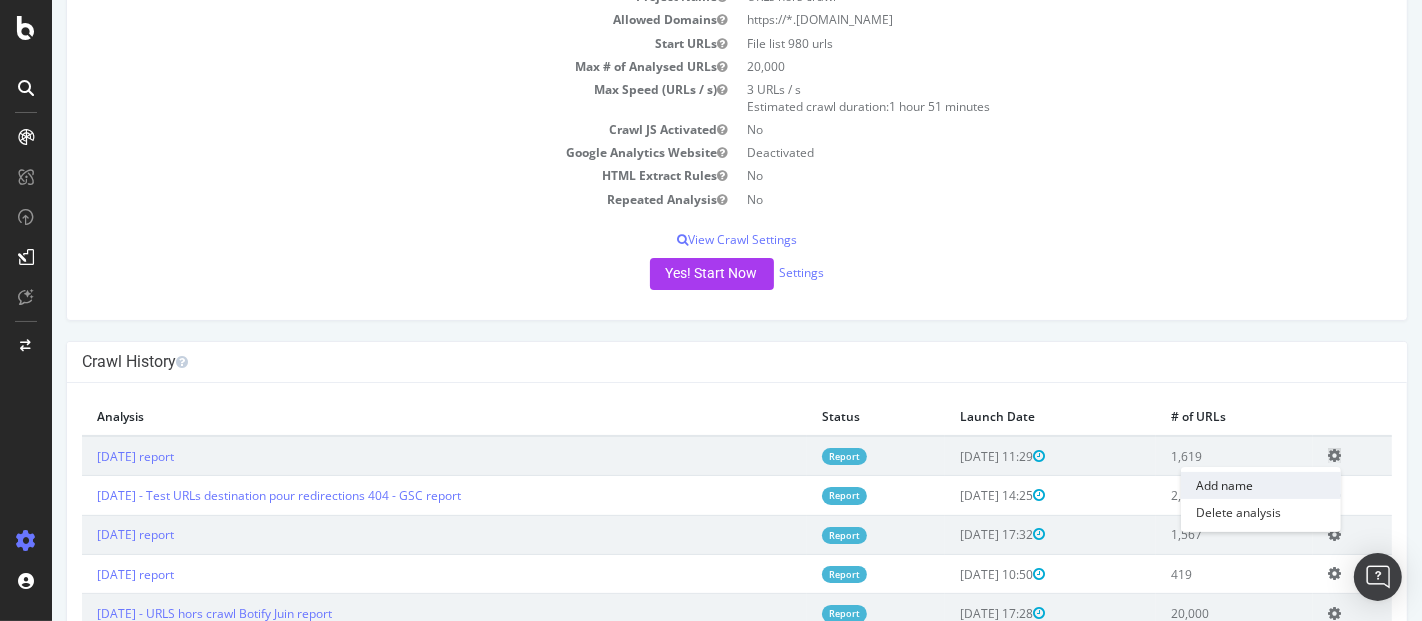 click on "Add name" at bounding box center (1260, 485) 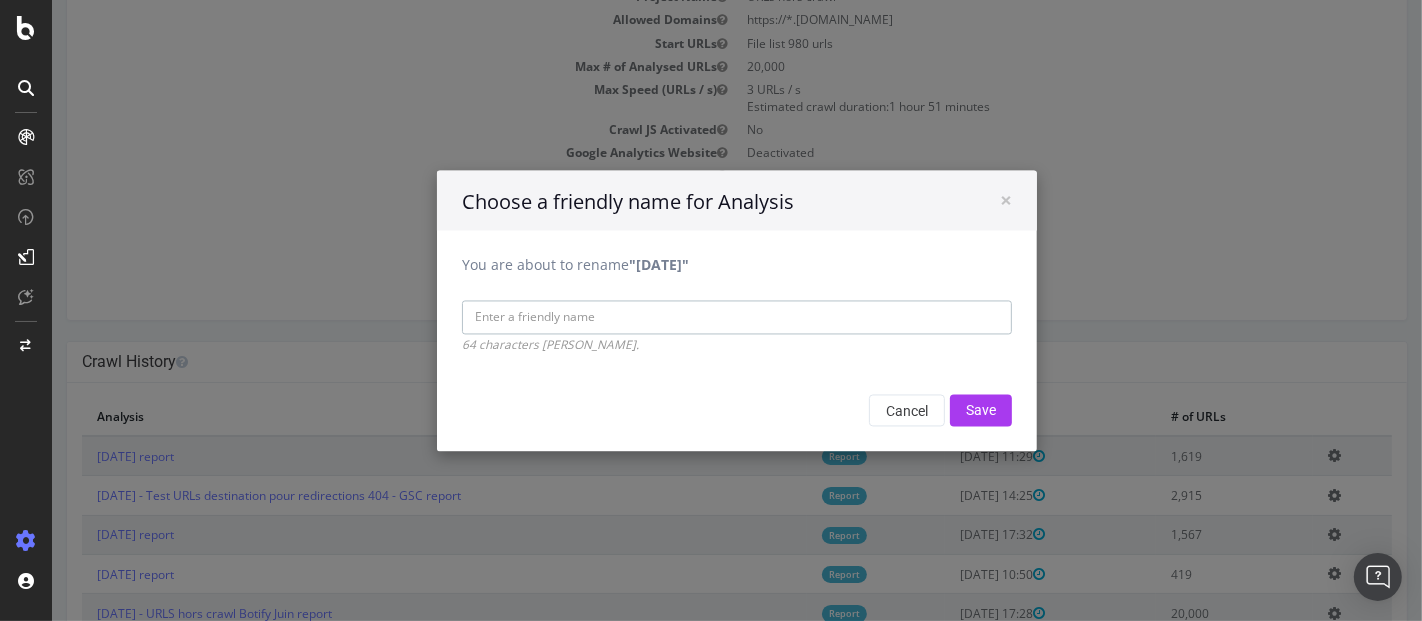 click on "You are about to rename
"[DATE]"" at bounding box center (736, 317) 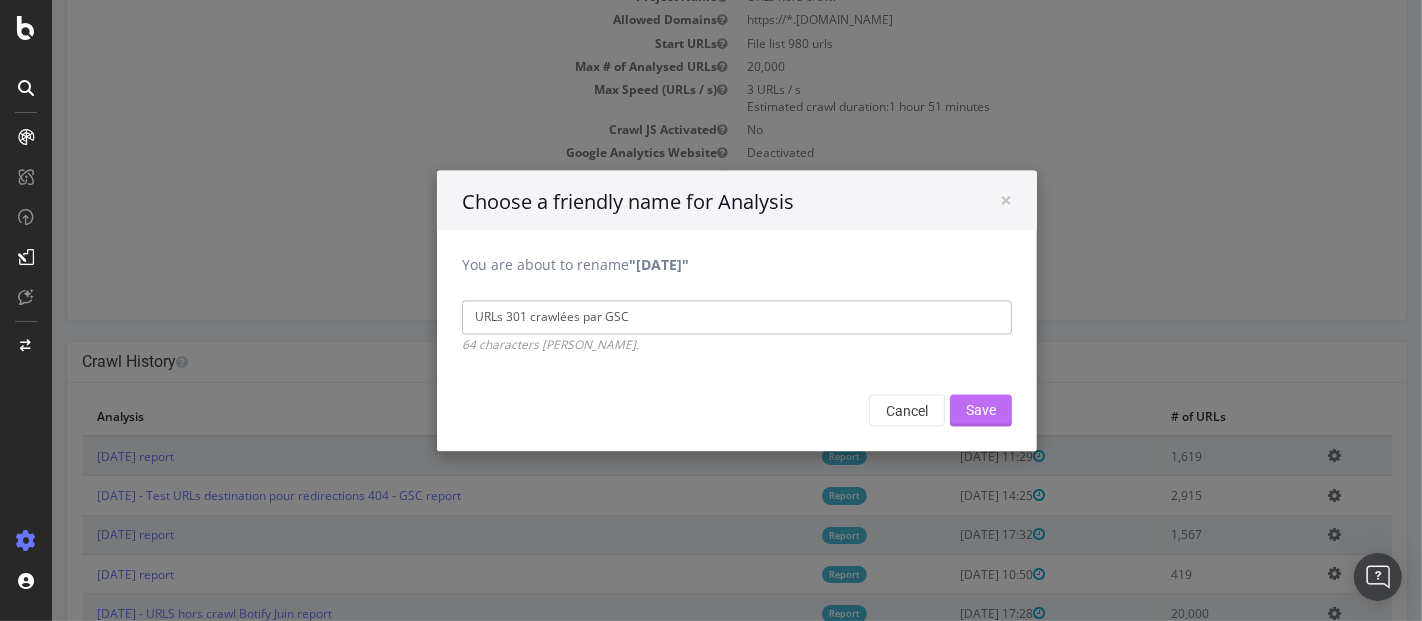 type on "URLs 301 crawlées par GSC" 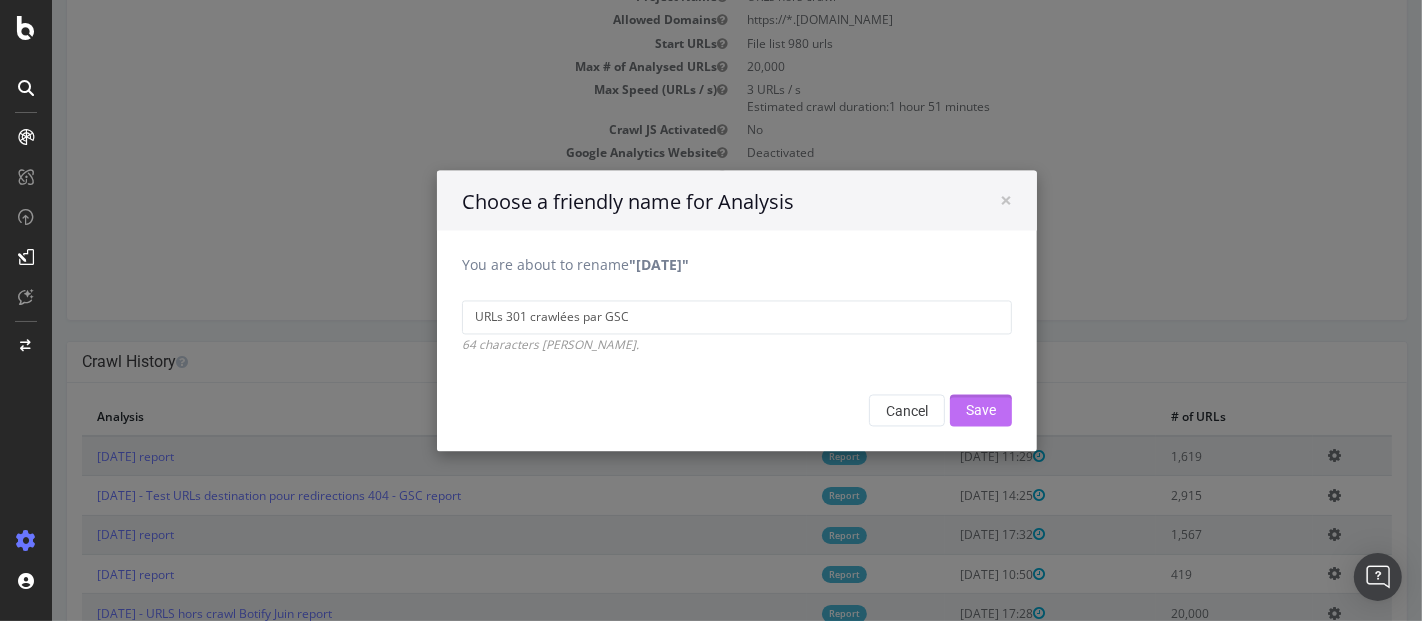 click on "Save" at bounding box center [980, 410] 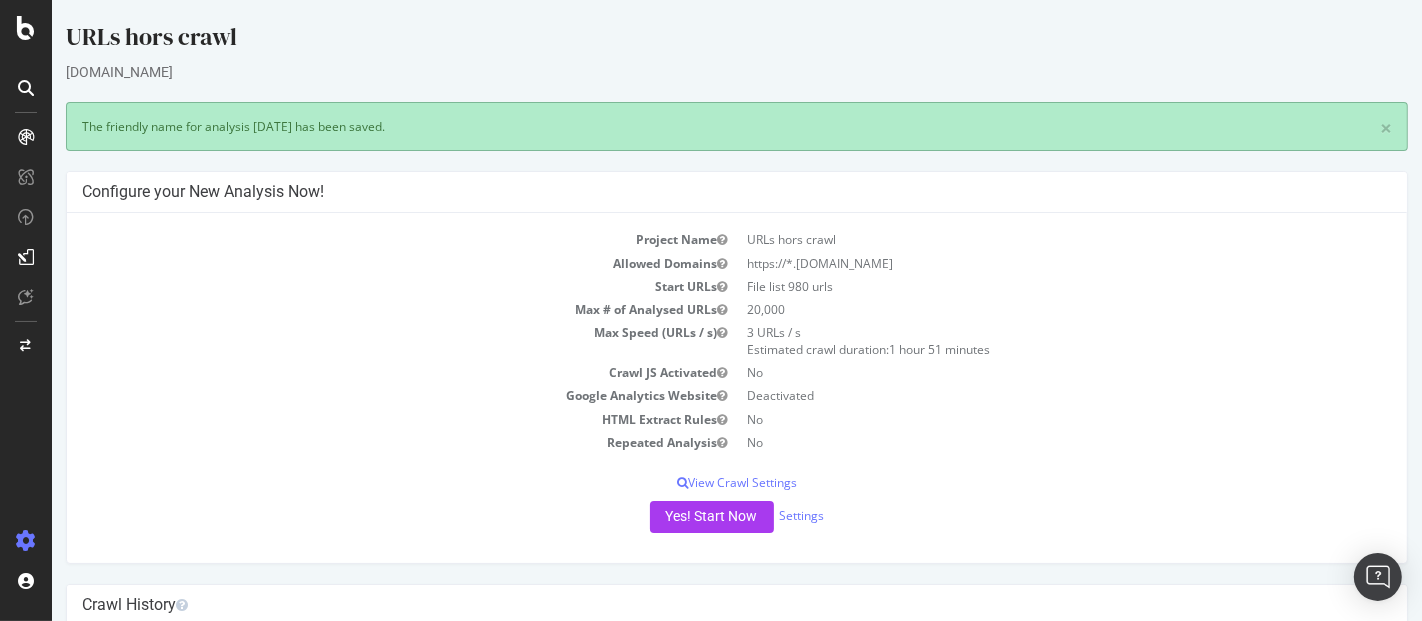 scroll, scrollTop: 0, scrollLeft: 0, axis: both 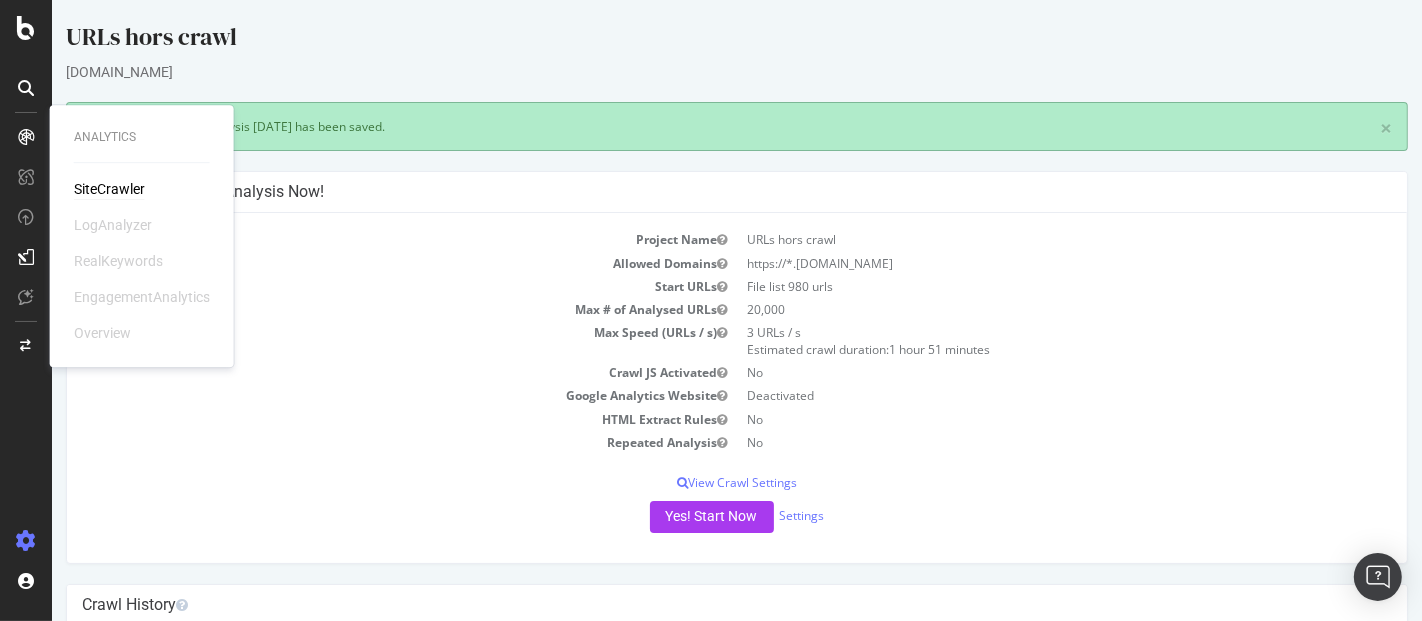 click on "SiteCrawler" at bounding box center (109, 189) 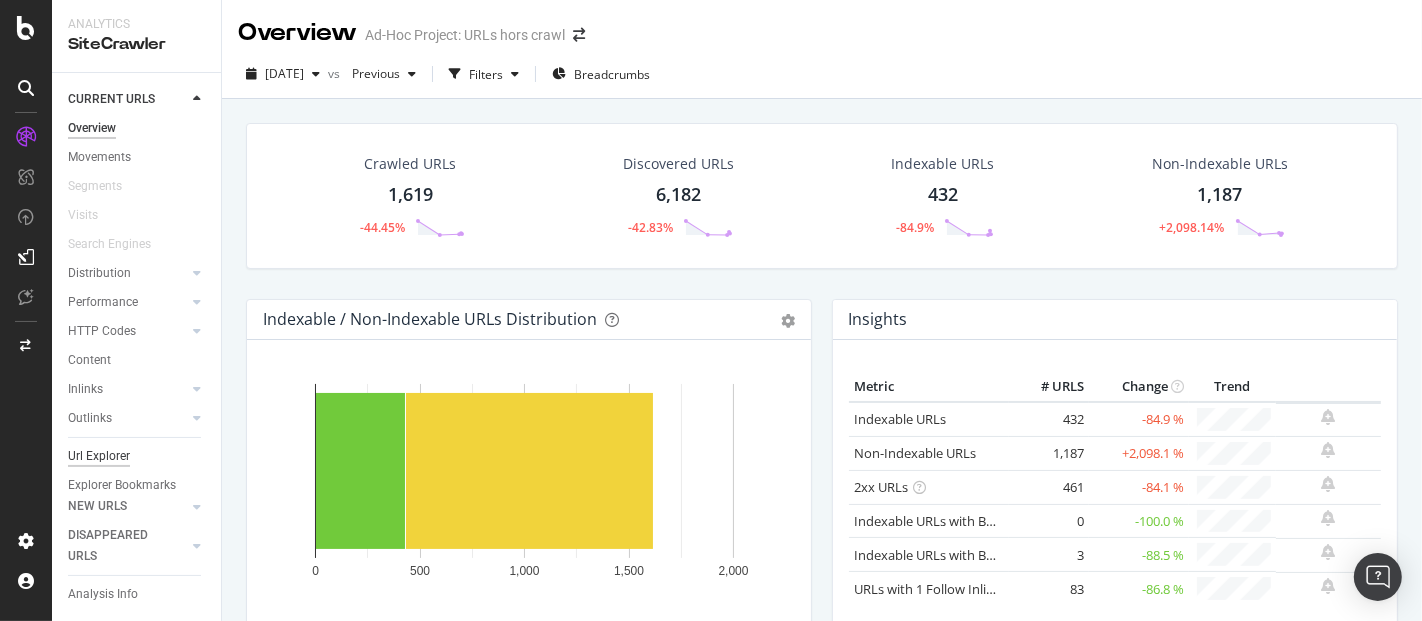 click on "Url Explorer" at bounding box center [99, 456] 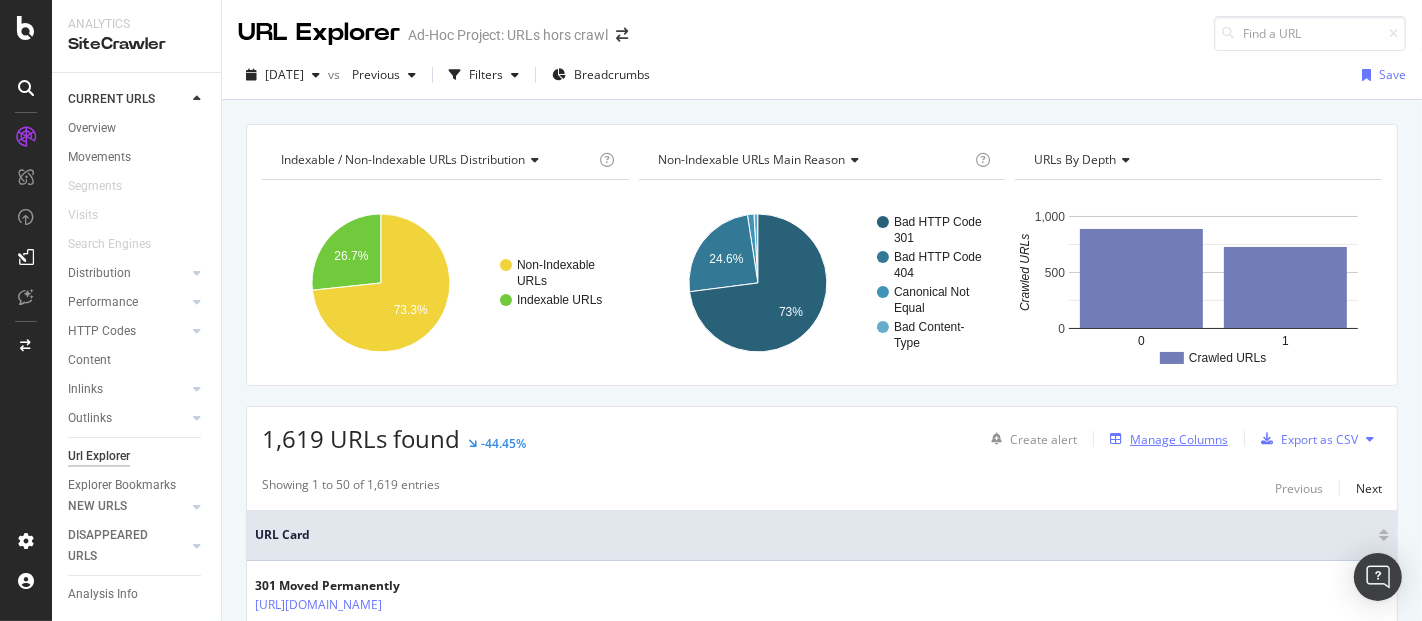 click on "Manage Columns" at bounding box center (1179, 439) 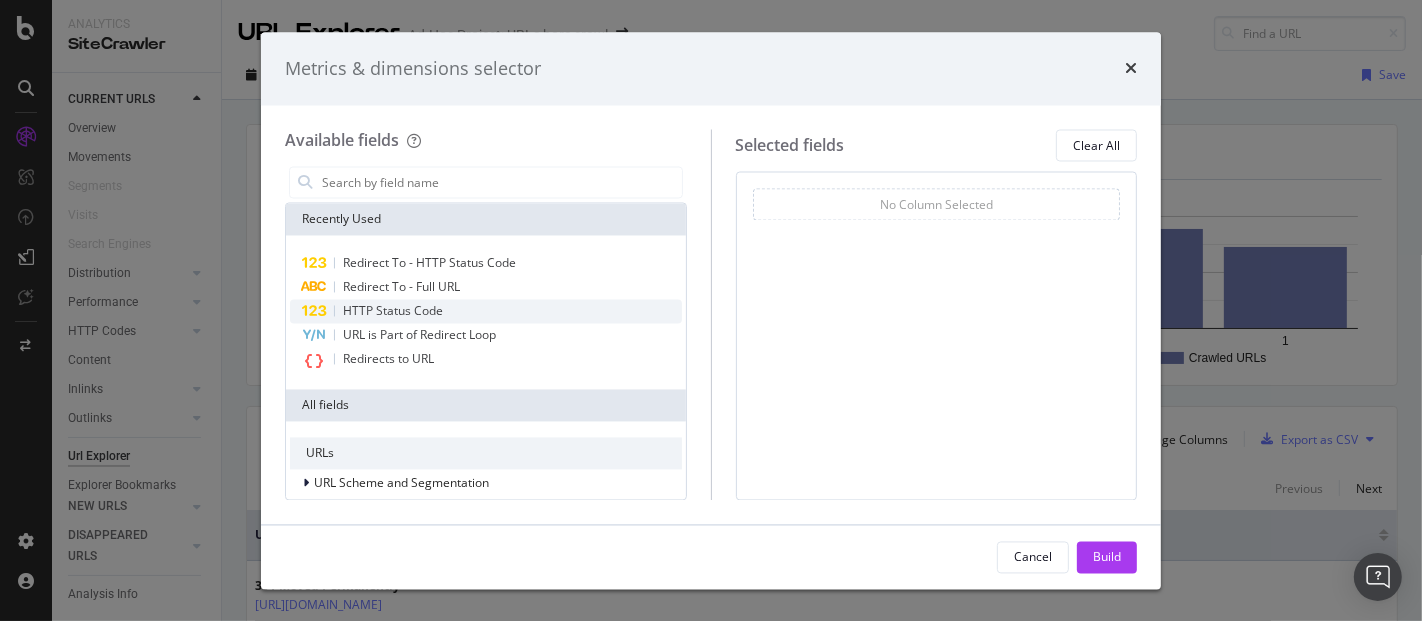 click on "HTTP Status Code" at bounding box center (393, 311) 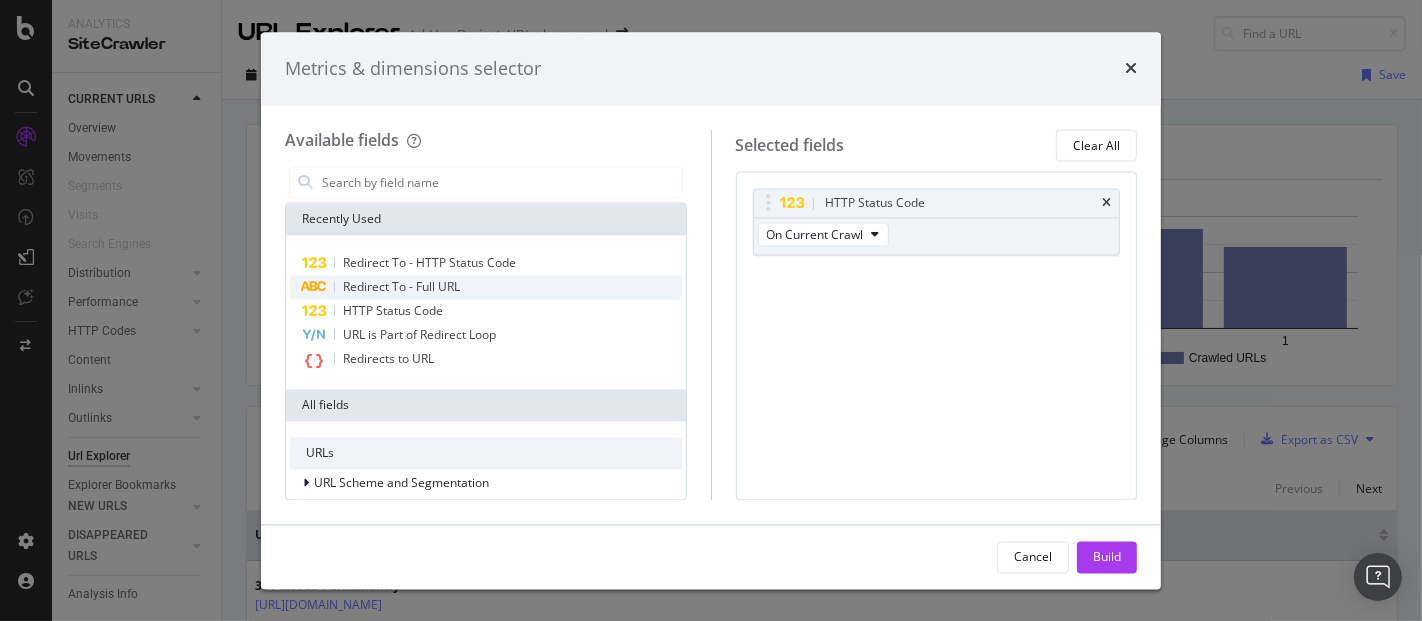 click on "Redirect To - Full URL" at bounding box center (401, 287) 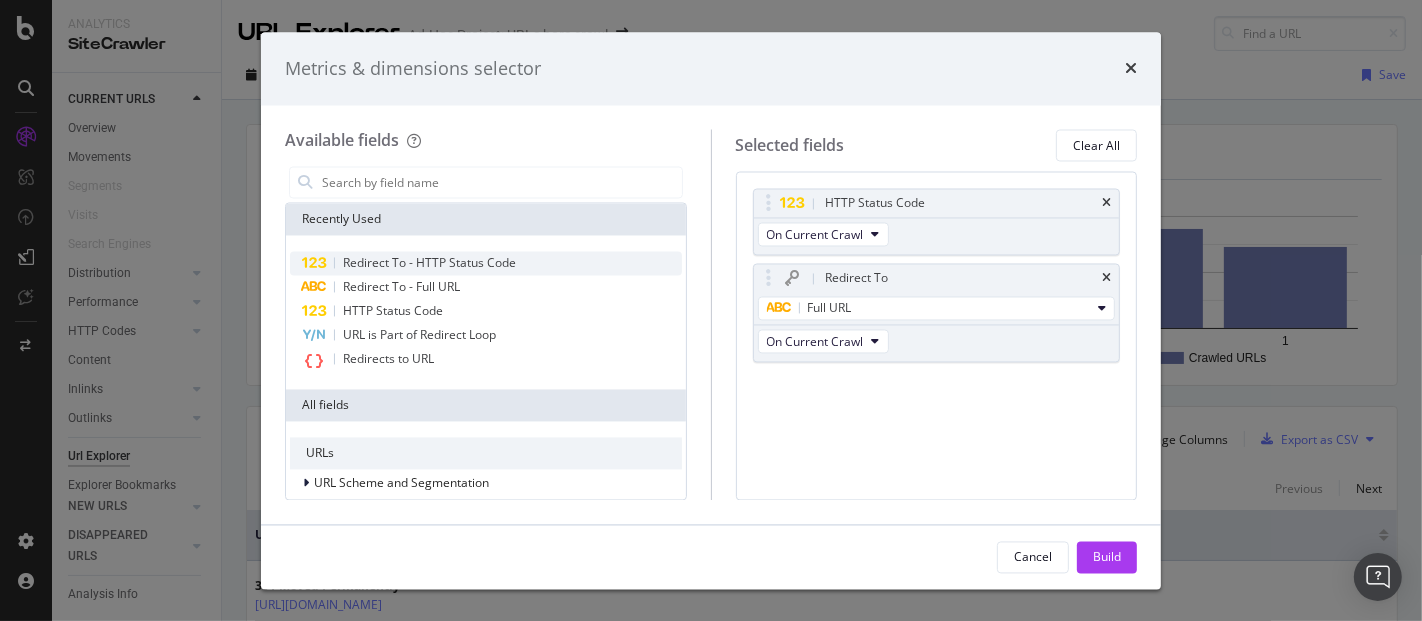 click on "Redirect To - HTTP Status Code" at bounding box center (429, 263) 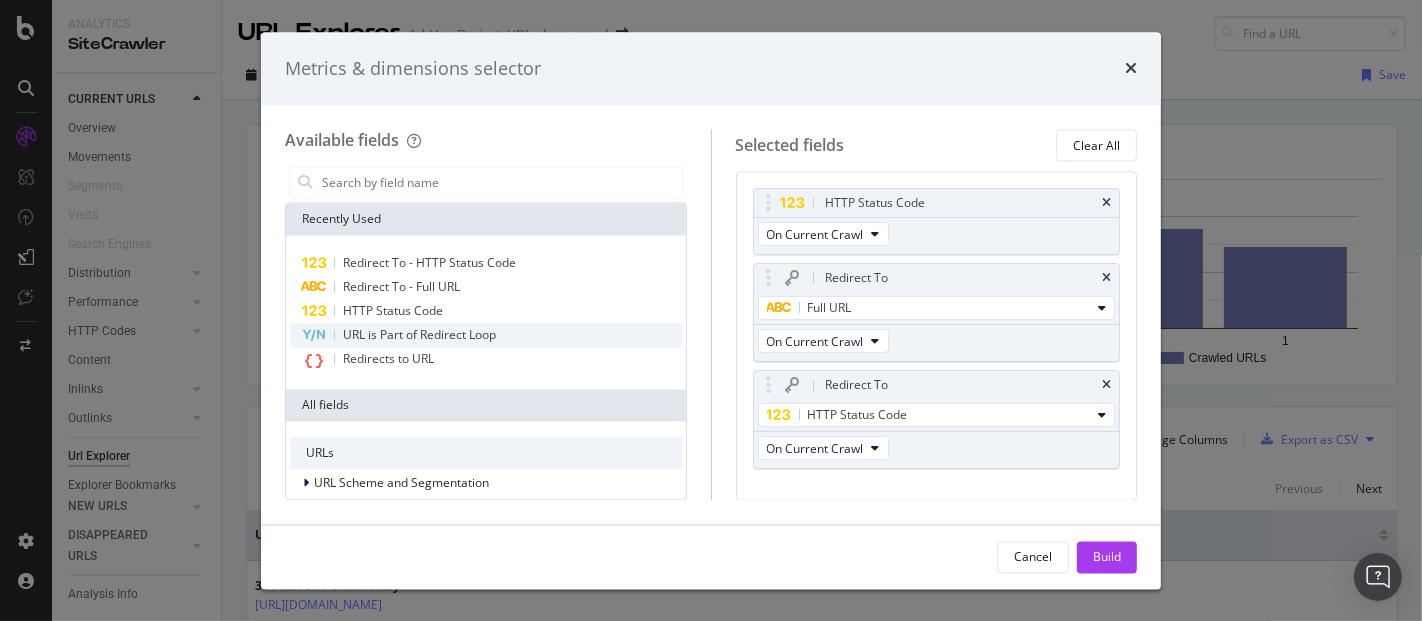 click on "URL is Part of Redirect Loop" at bounding box center (419, 335) 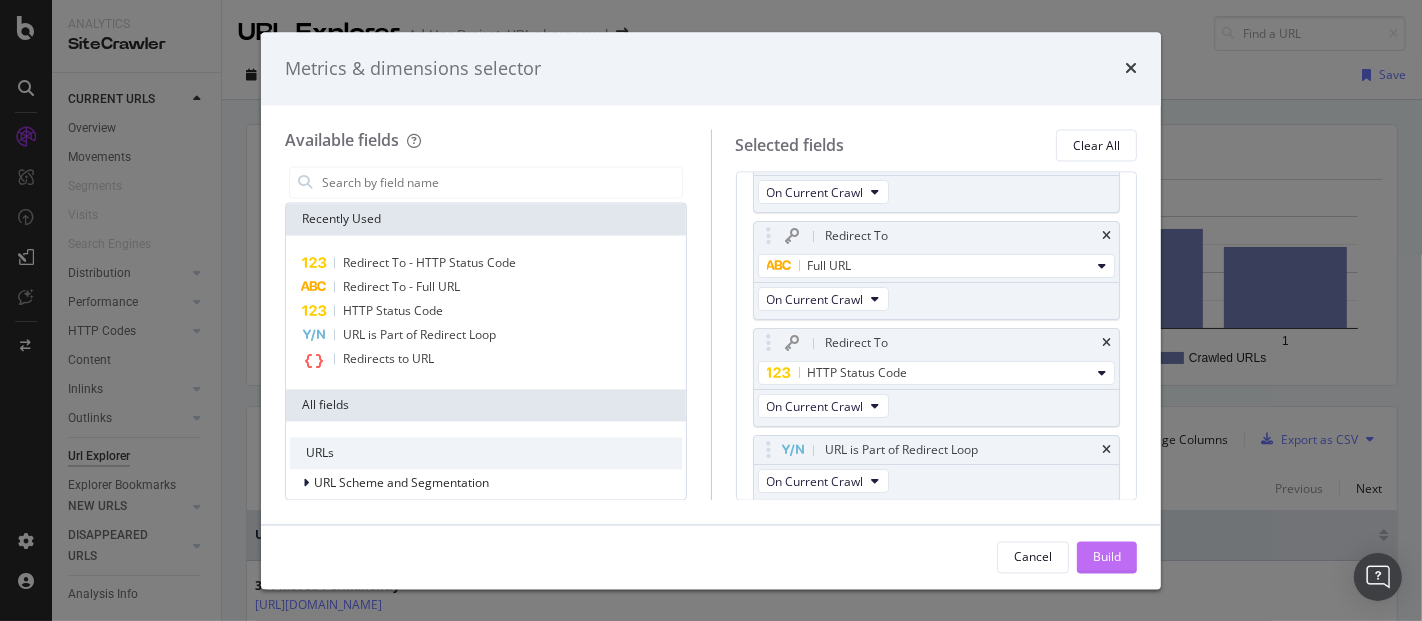 click on "Build" at bounding box center (1107, 556) 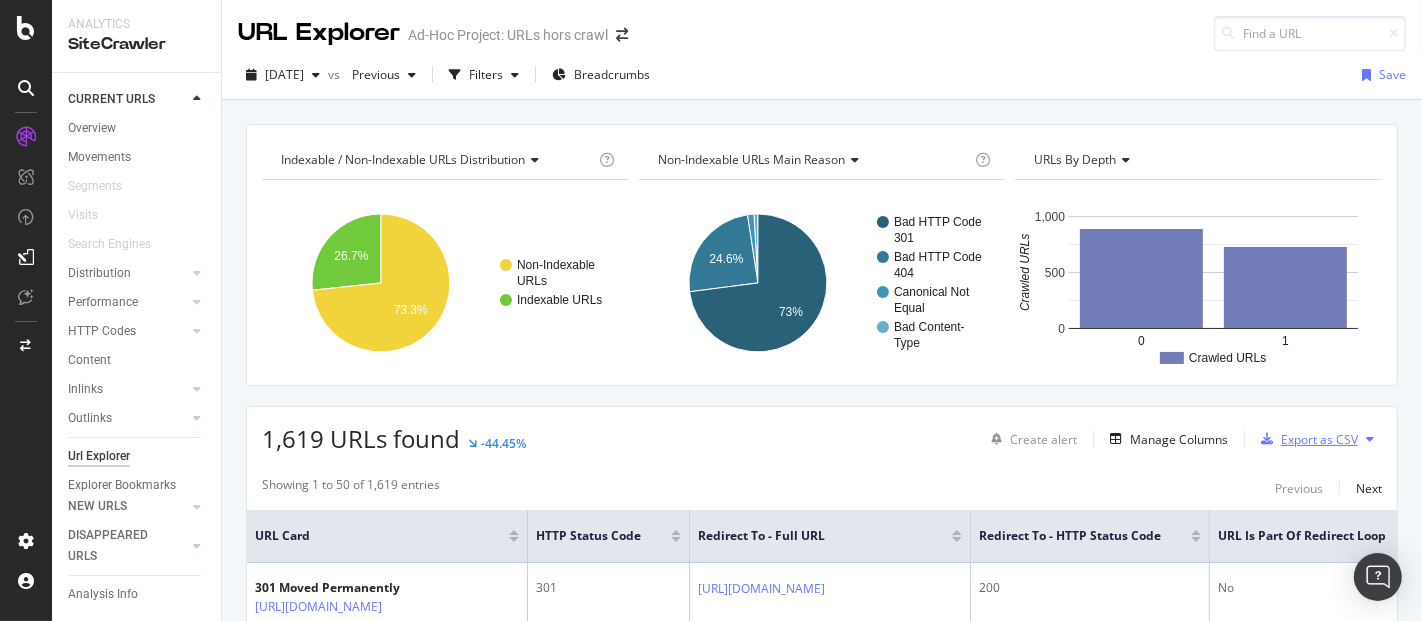 click at bounding box center (1267, 439) 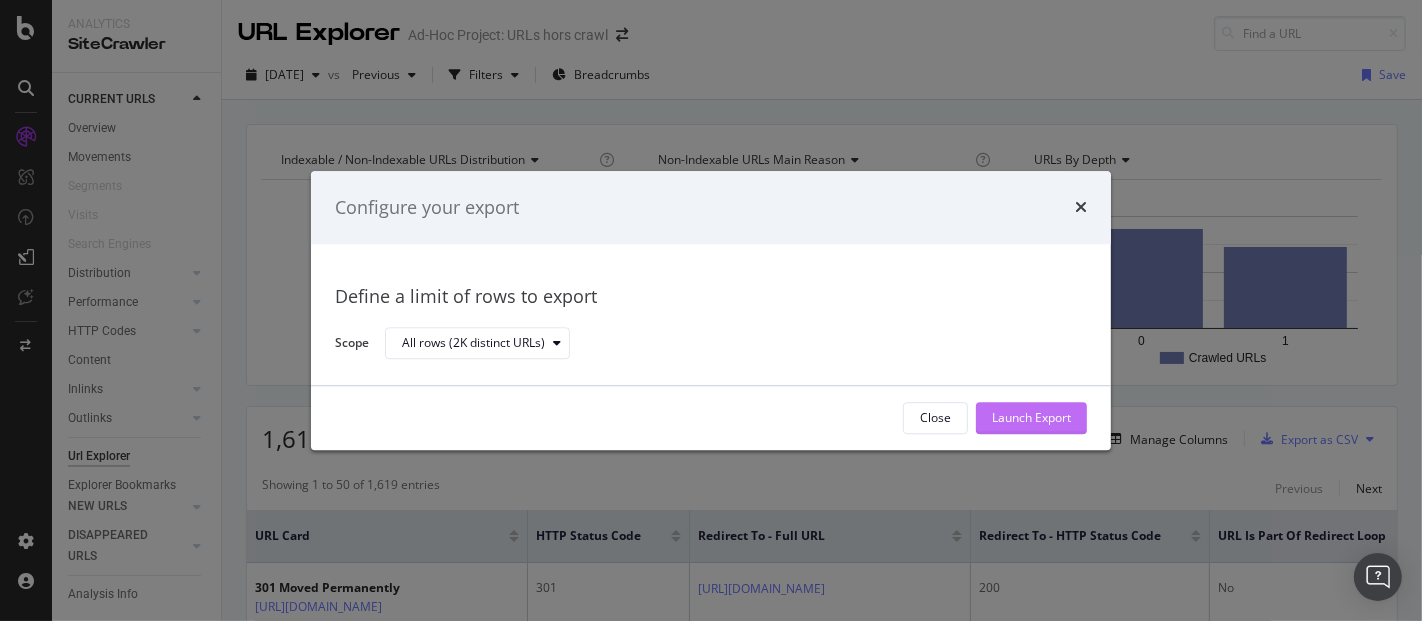 click on "Launch Export" at bounding box center (1031, 418) 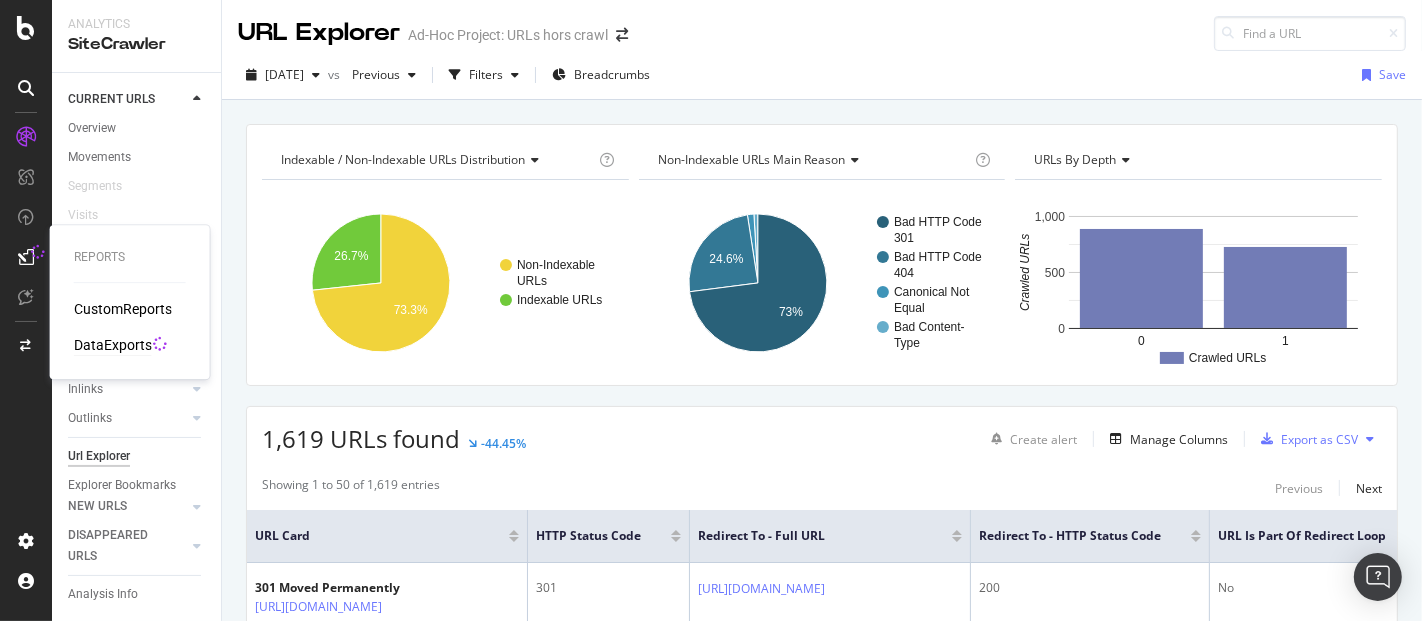 click on "DataExports" at bounding box center [113, 345] 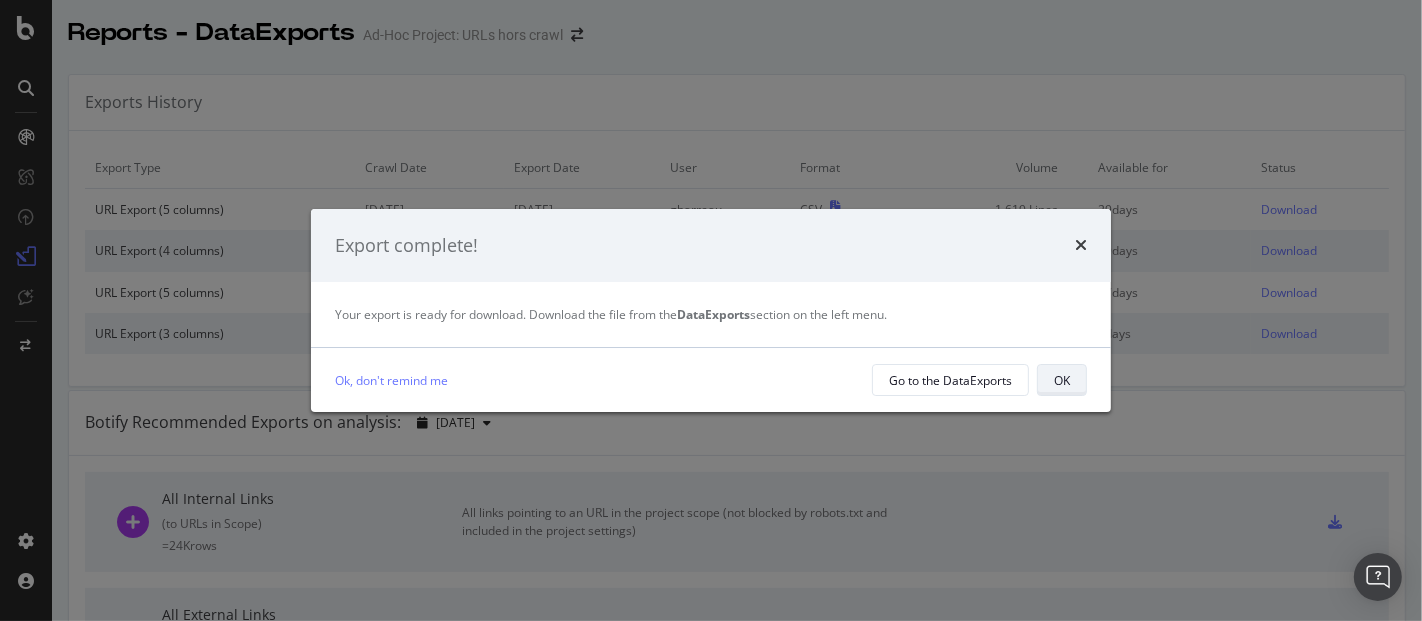 click on "OK" at bounding box center [1062, 380] 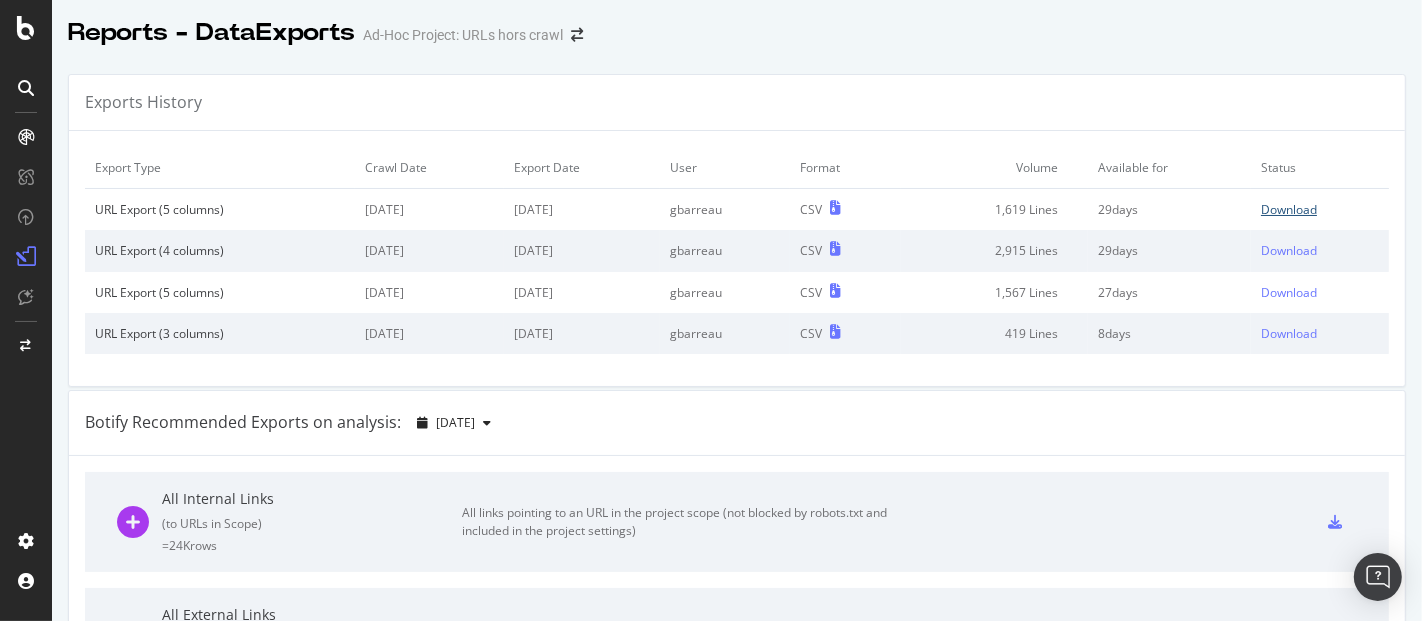 click on "Download" at bounding box center [1289, 209] 